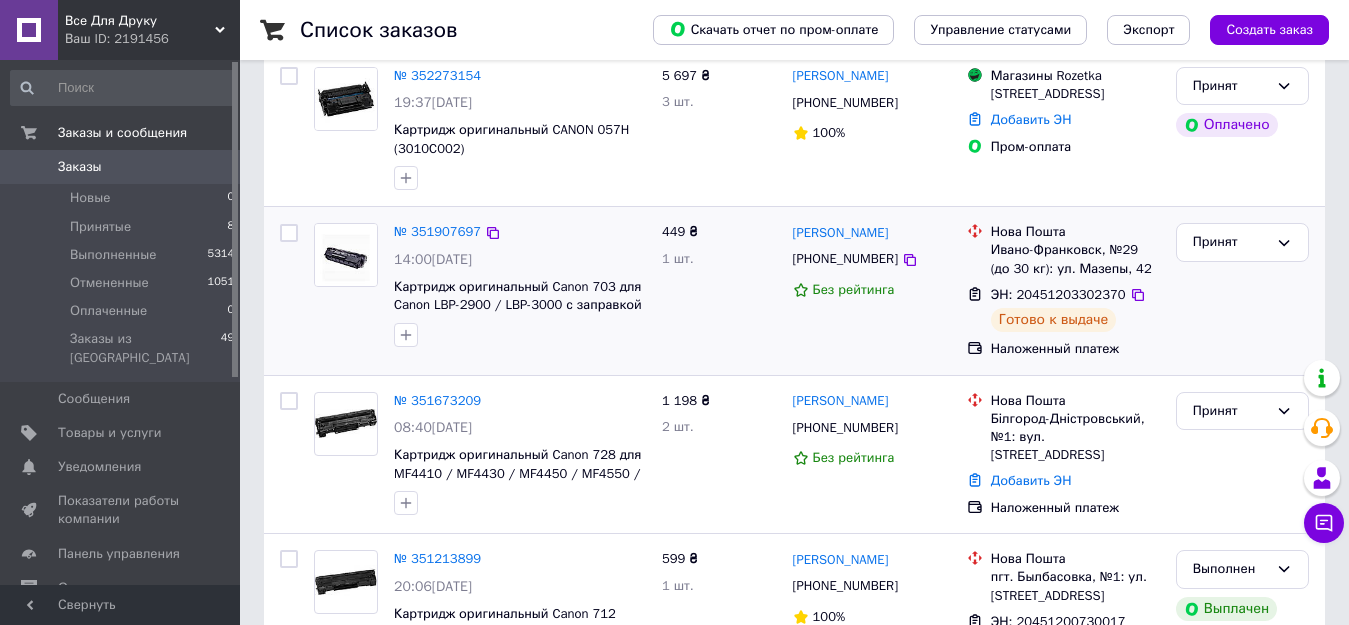 scroll, scrollTop: 200, scrollLeft: 0, axis: vertical 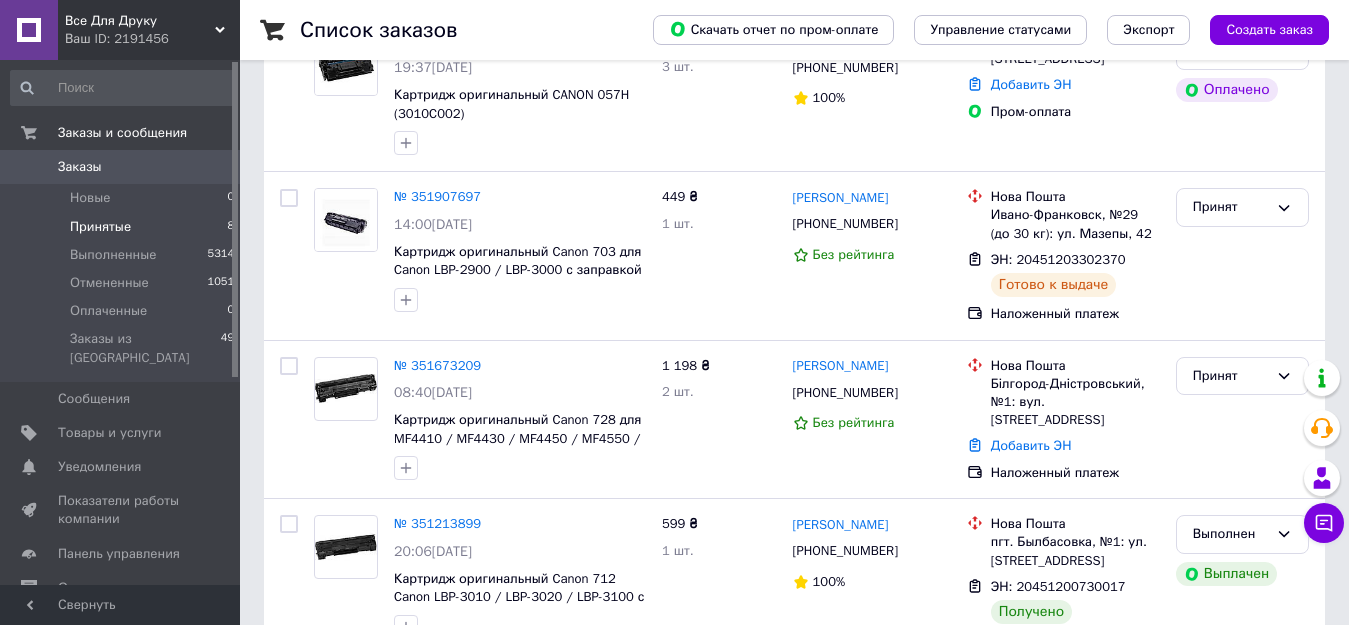 click on "Принятые 8" at bounding box center (123, 227) 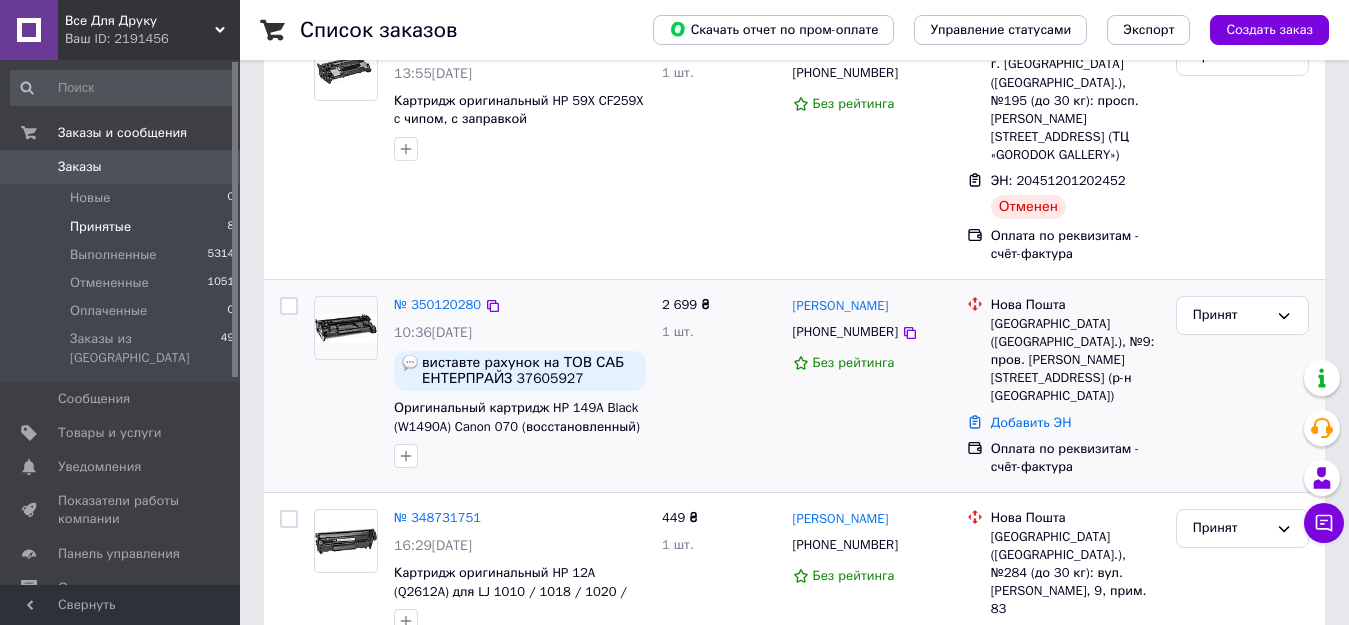 scroll, scrollTop: 1186, scrollLeft: 0, axis: vertical 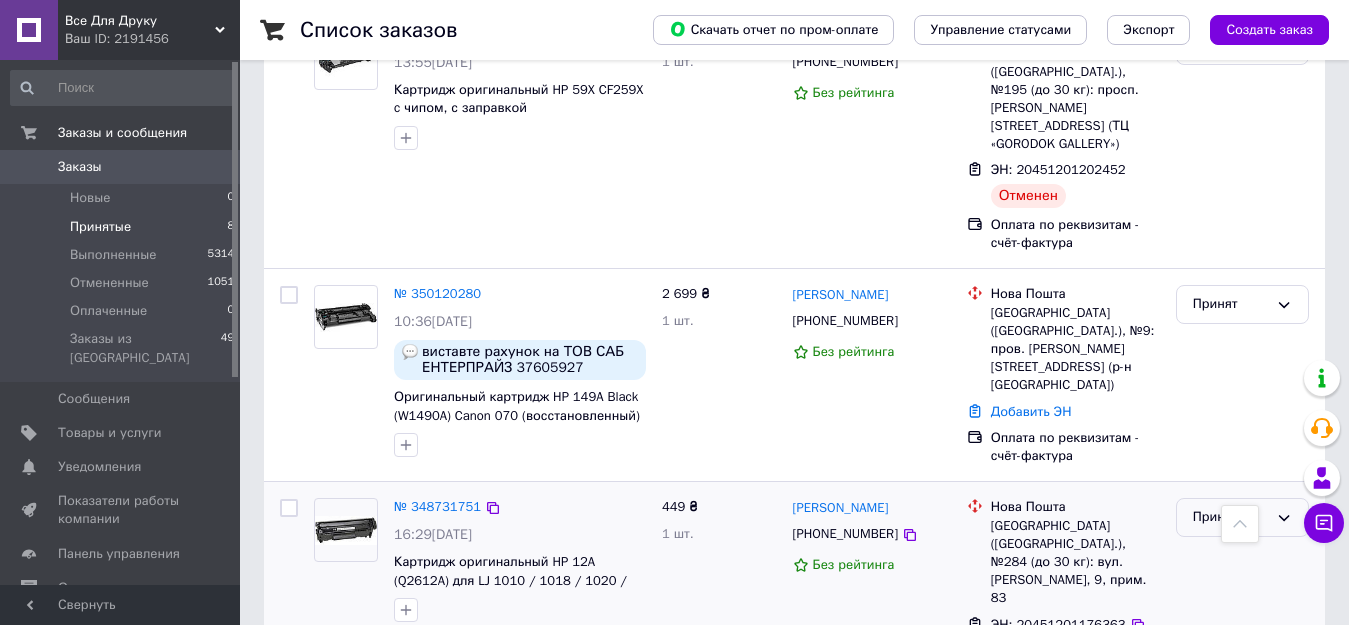 click on "Принят" at bounding box center [1230, 517] 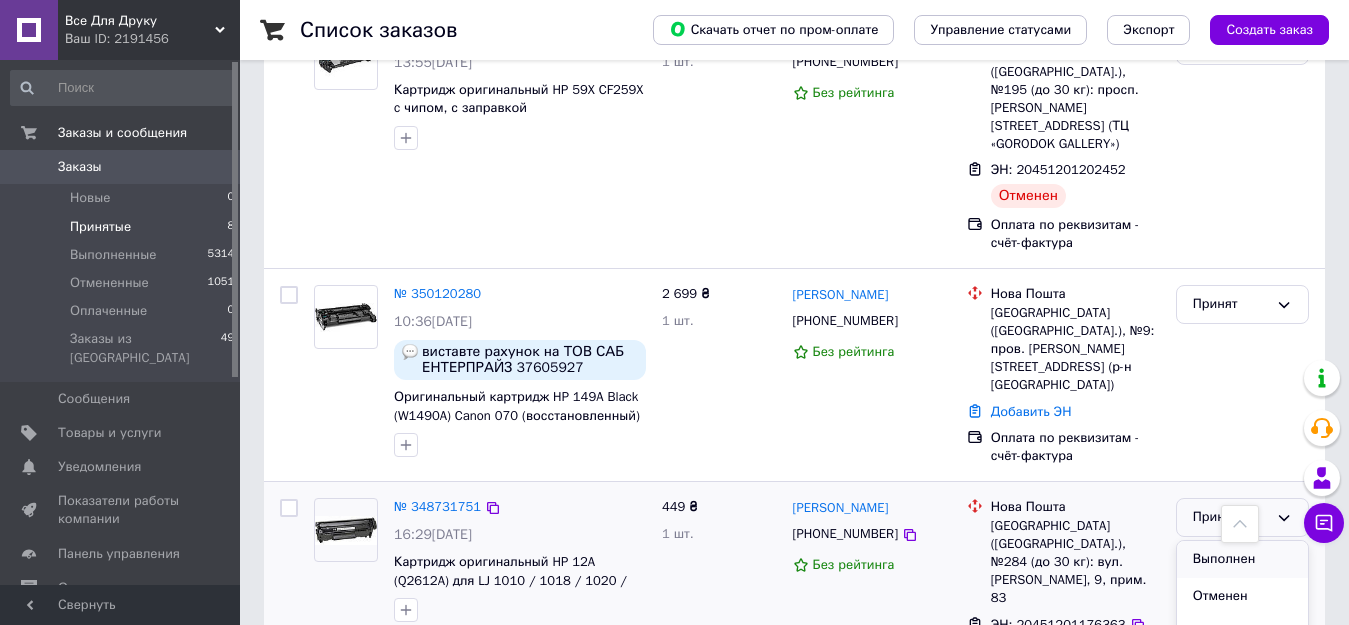 click on "Выполнен" at bounding box center (1242, 559) 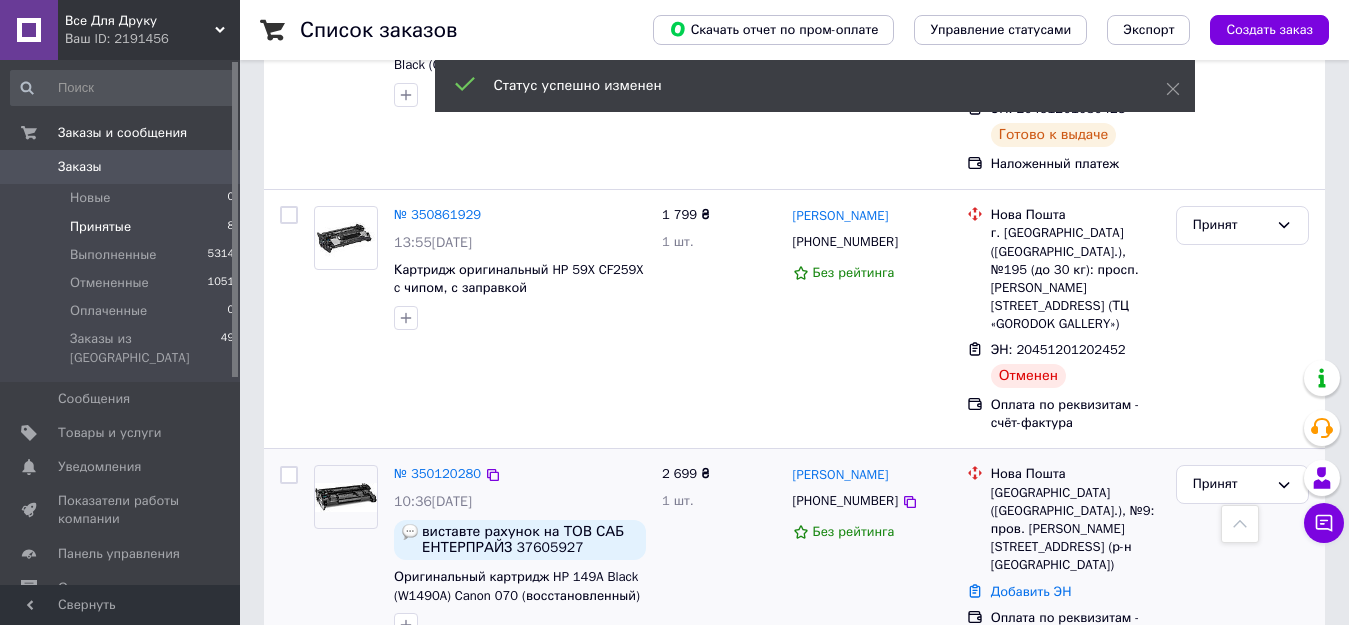scroll, scrollTop: 986, scrollLeft: 0, axis: vertical 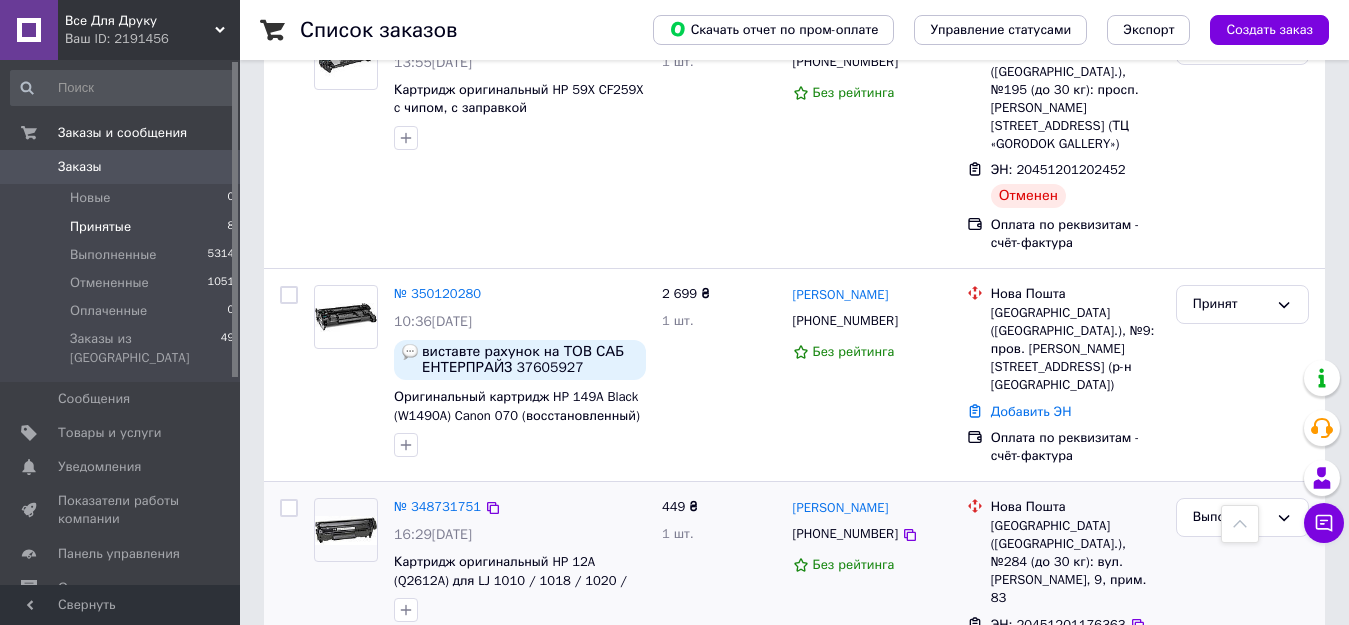 click on "Принятые 8" at bounding box center [123, 227] 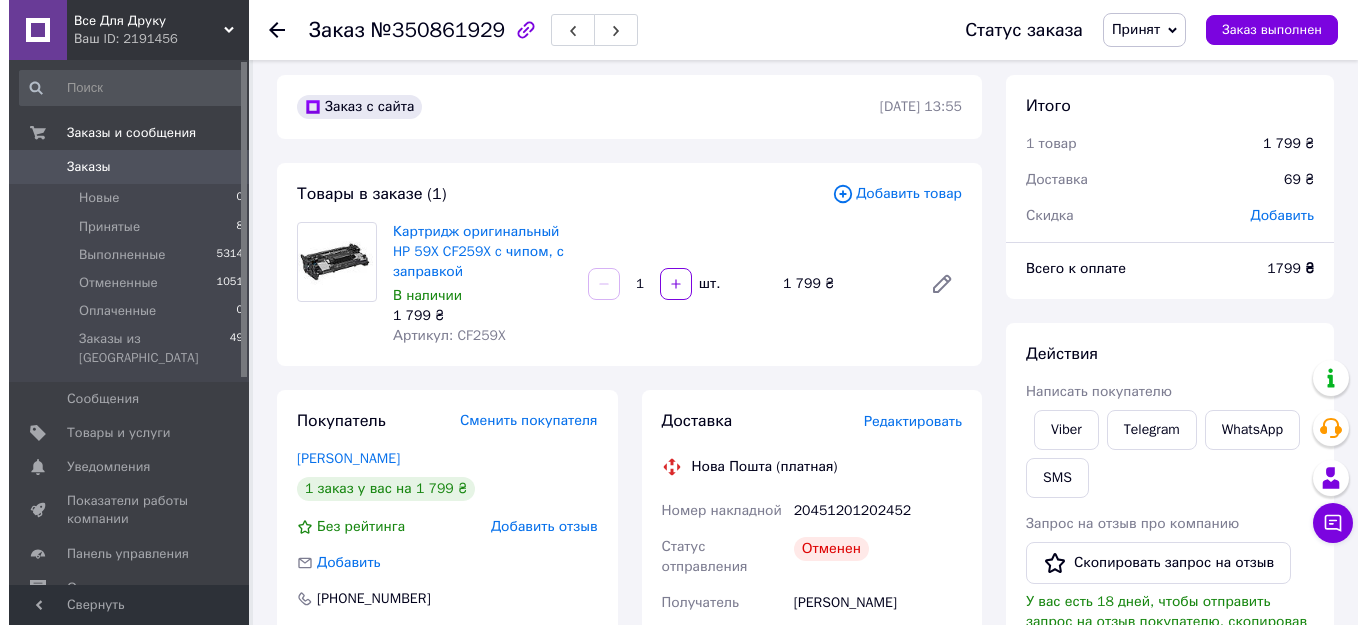 scroll, scrollTop: 0, scrollLeft: 0, axis: both 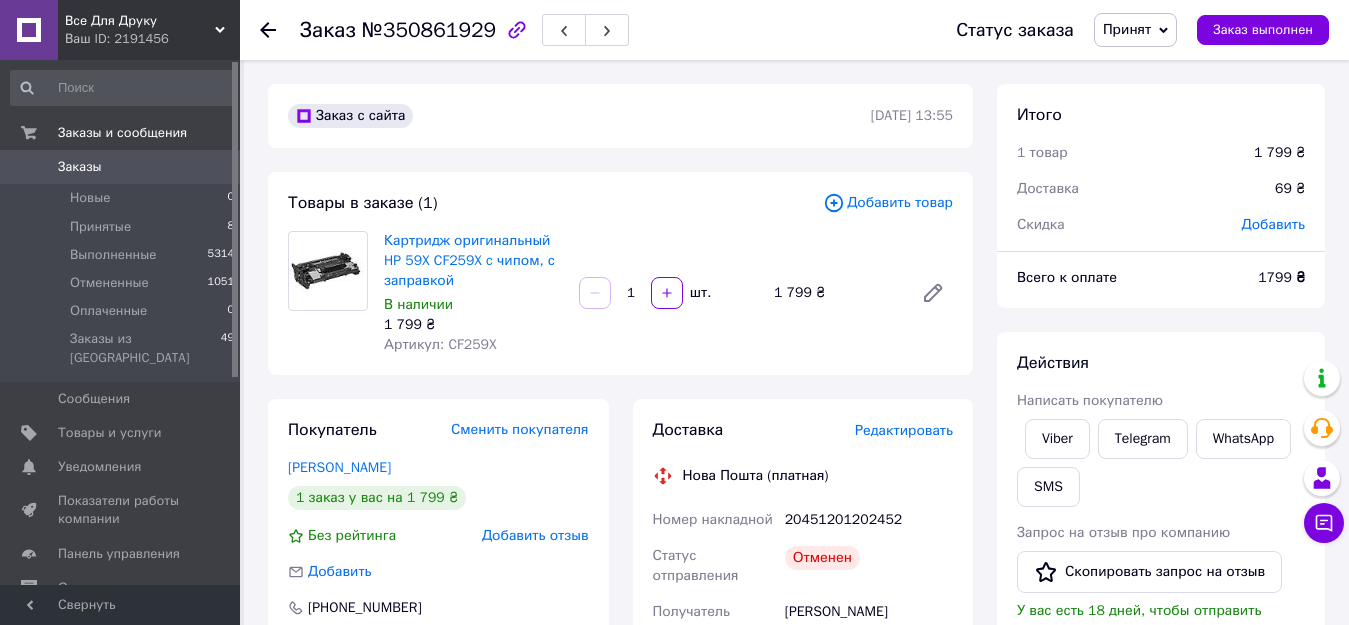 click on "Редактировать" at bounding box center (904, 430) 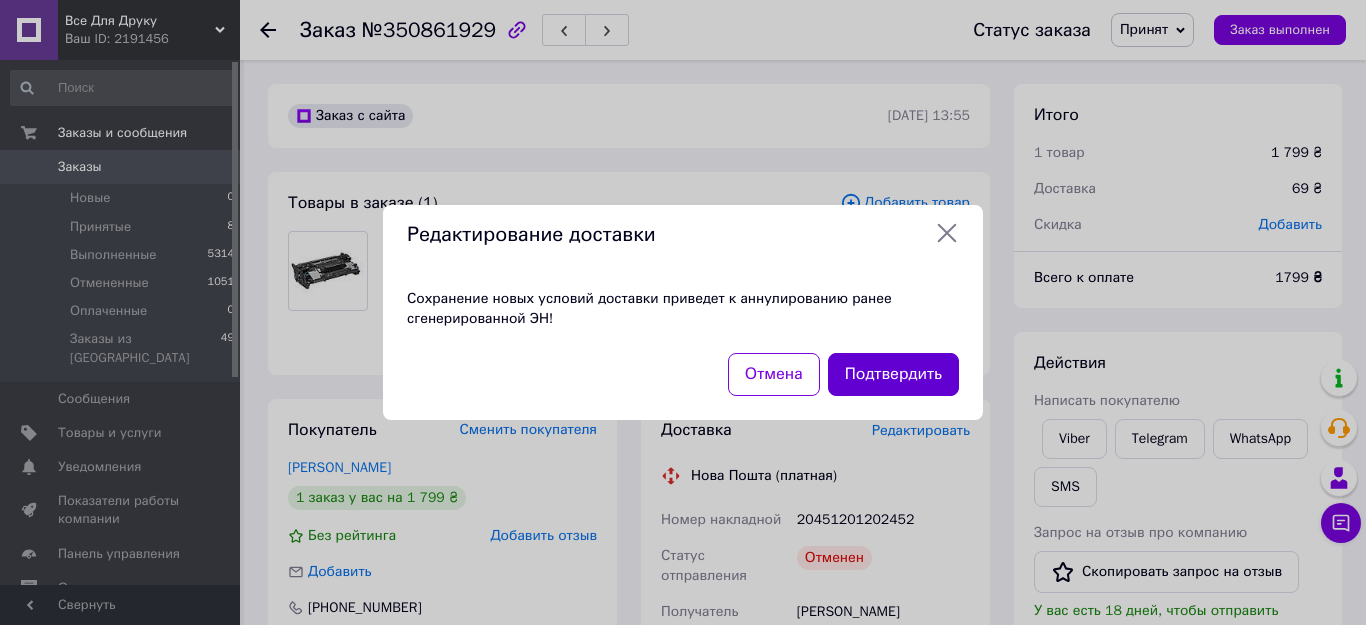 click on "Подтвердить" at bounding box center [893, 374] 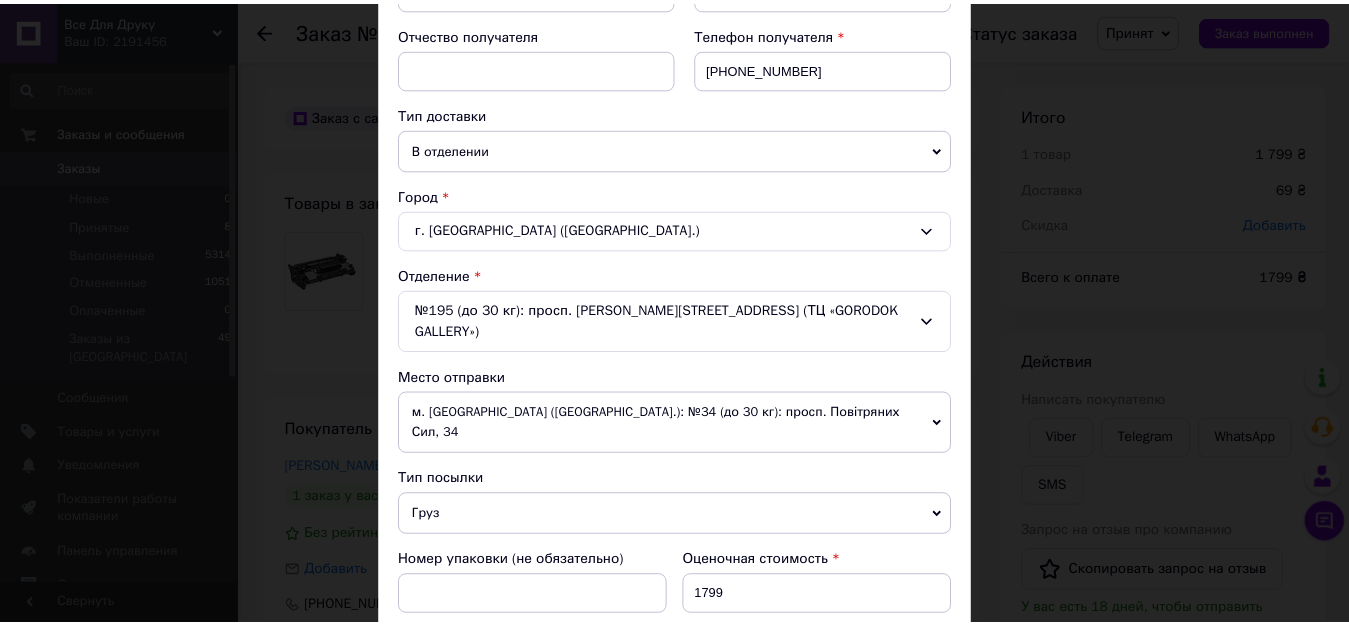 scroll, scrollTop: 739, scrollLeft: 0, axis: vertical 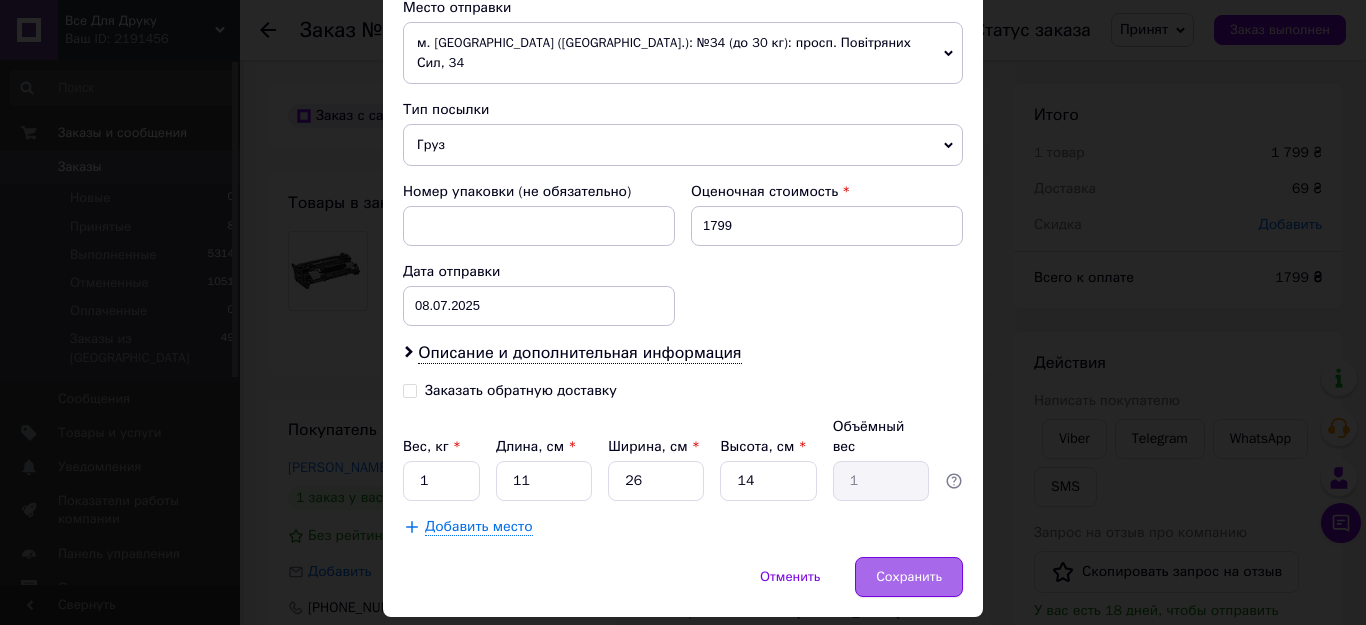 click on "Сохранить" at bounding box center (909, 577) 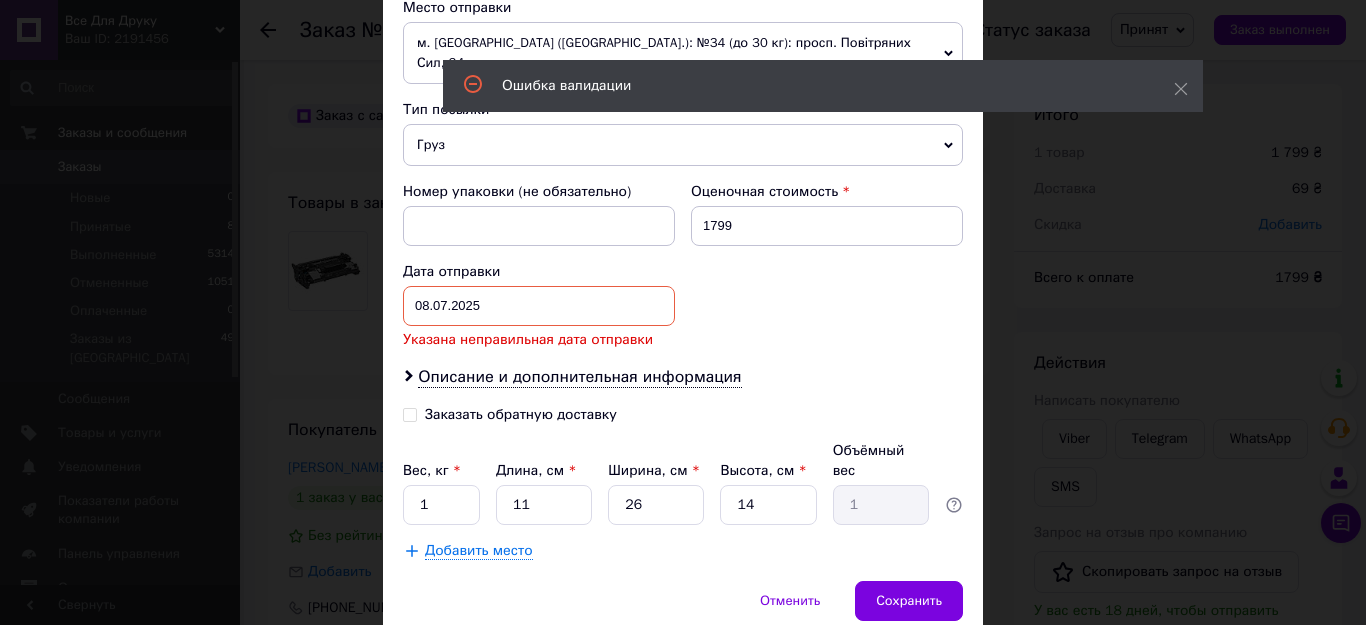 click on "08.07.2025 < 2025 > < Июль > Пн Вт Ср Чт Пт Сб Вс 30 1 2 3 4 5 6 7 8 9 10 11 12 13 14 15 16 17 18 19 20 21 22 23 24 25 26 27 28 29 30 31 1 2 3 4 5 6 7 8 9 10" at bounding box center (539, 306) 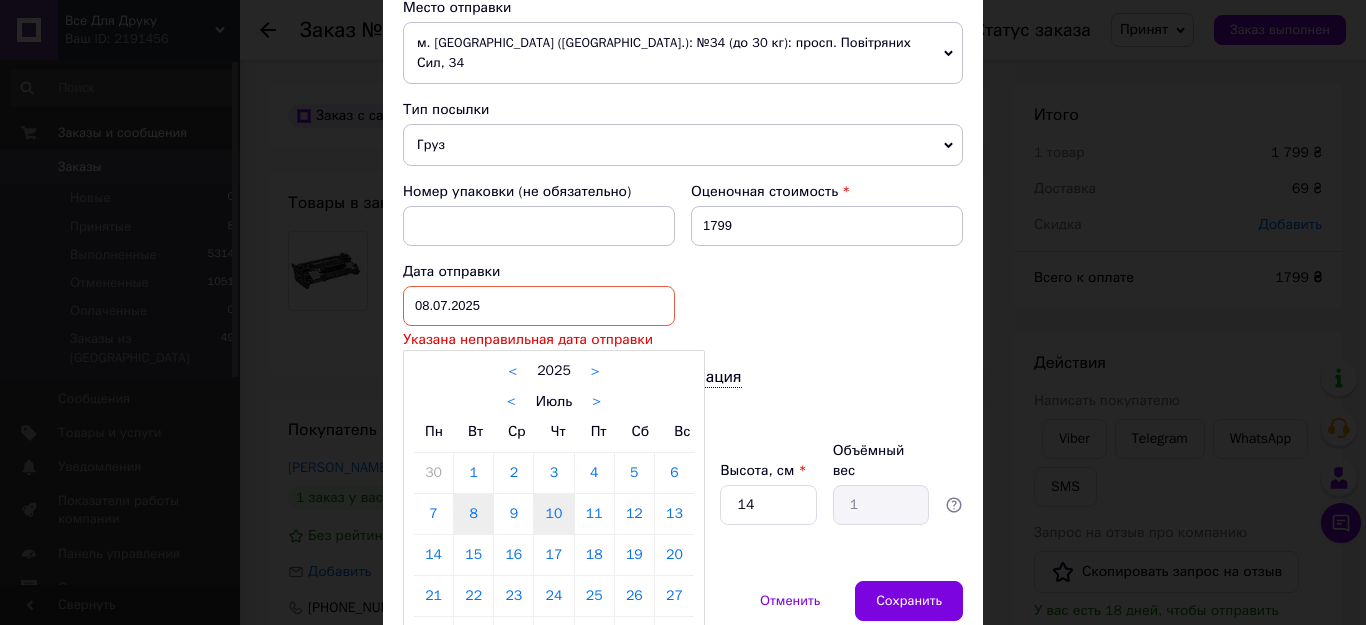 click on "10" at bounding box center [553, 514] 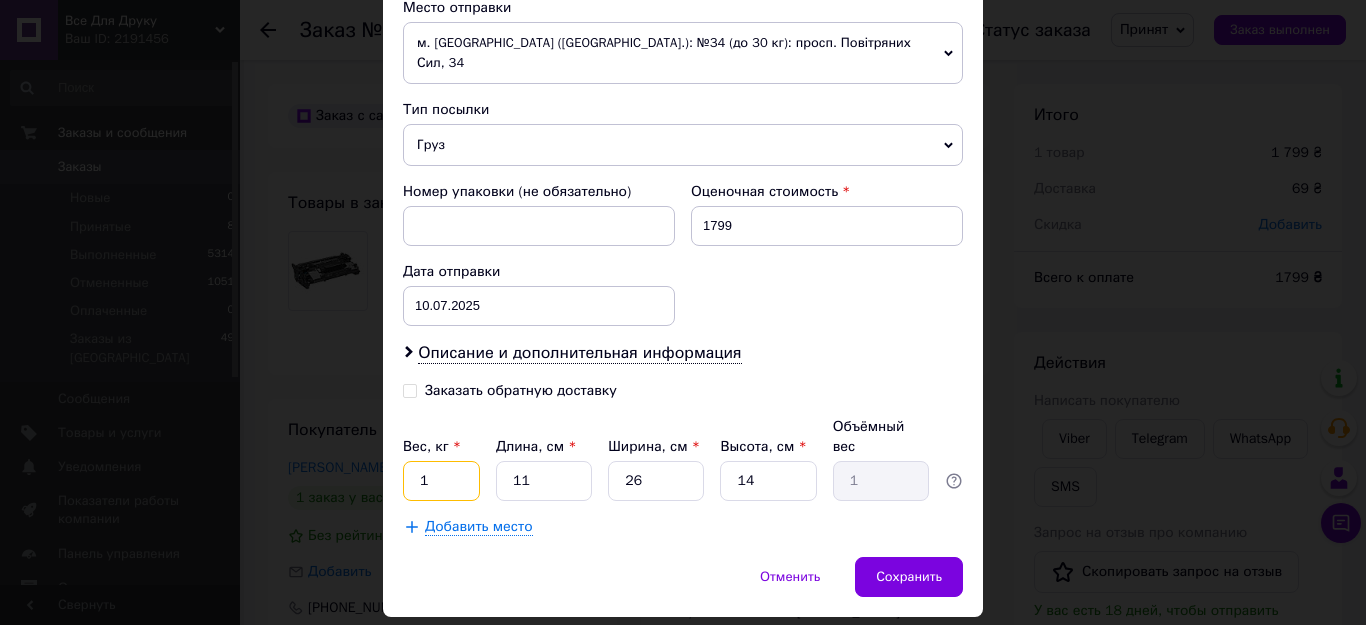 drag, startPoint x: 435, startPoint y: 417, endPoint x: 412, endPoint y: 417, distance: 23 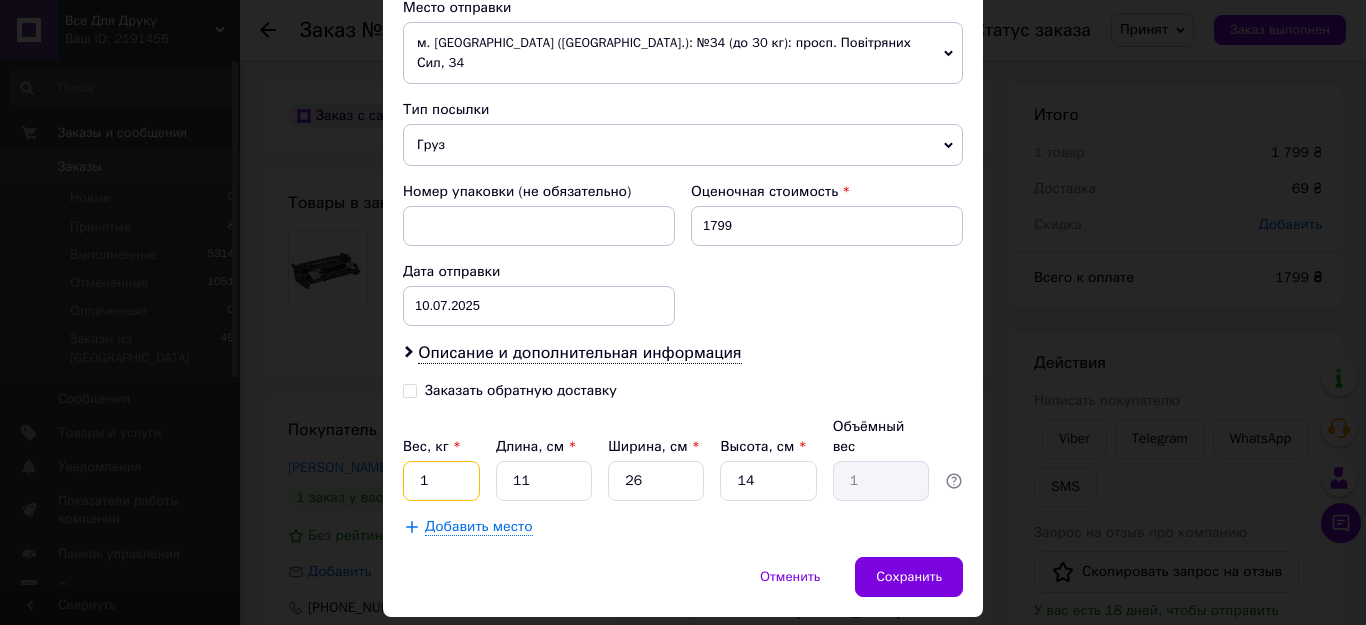 click on "1" at bounding box center [441, 481] 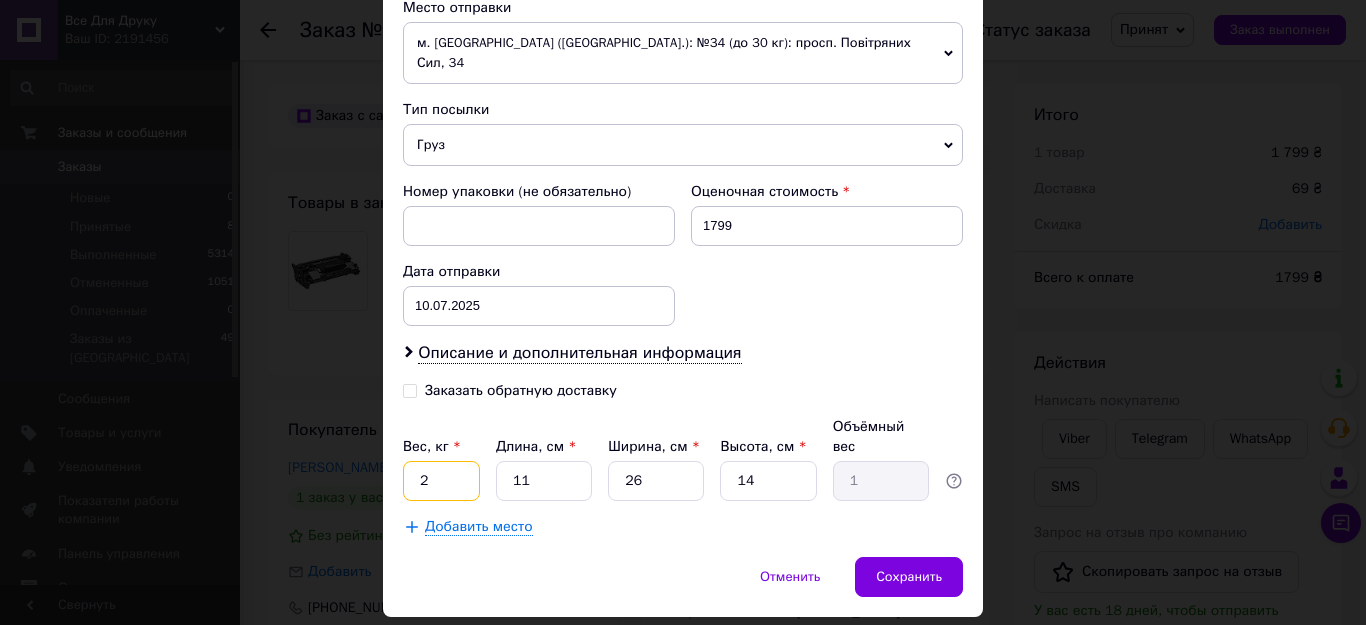 type on "2" 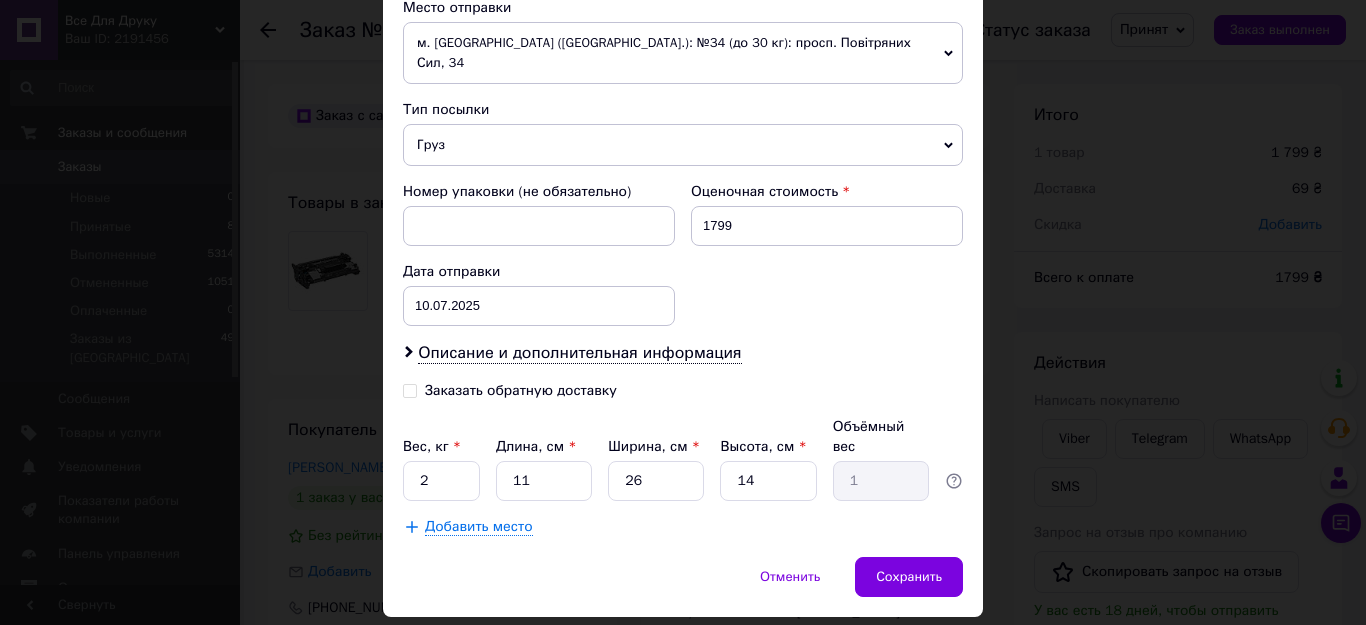 click on "Плательщик Получатель Отправитель Фамилия получателя Безух Имя получателя Анна Отчество получателя Телефон получателя +380504995719 Тип доставки В отделении Курьером В почтомате Город г. Киев (Киевская обл.) Отделение №195 (до 30 кг): просп. Степана Бандеры, 23 (ТЦ «GORODOK GALLERY») Место отправки м. Київ (Київська обл.): №34 (до 30 кг): просп. Повітряних Сил, 34 Нет совпадений. Попробуйте изменить условия поиска Добавить еще место отправки Тип посылки Груз Документы Номер упаковки (не обязательно) Оценочная стоимость 1799 Дата отправки 10.07.2025 < 2025 > < Июль > Пн Вт Ср Чт Пт Сб Вс 30 1 2 3" at bounding box center [683, 14] 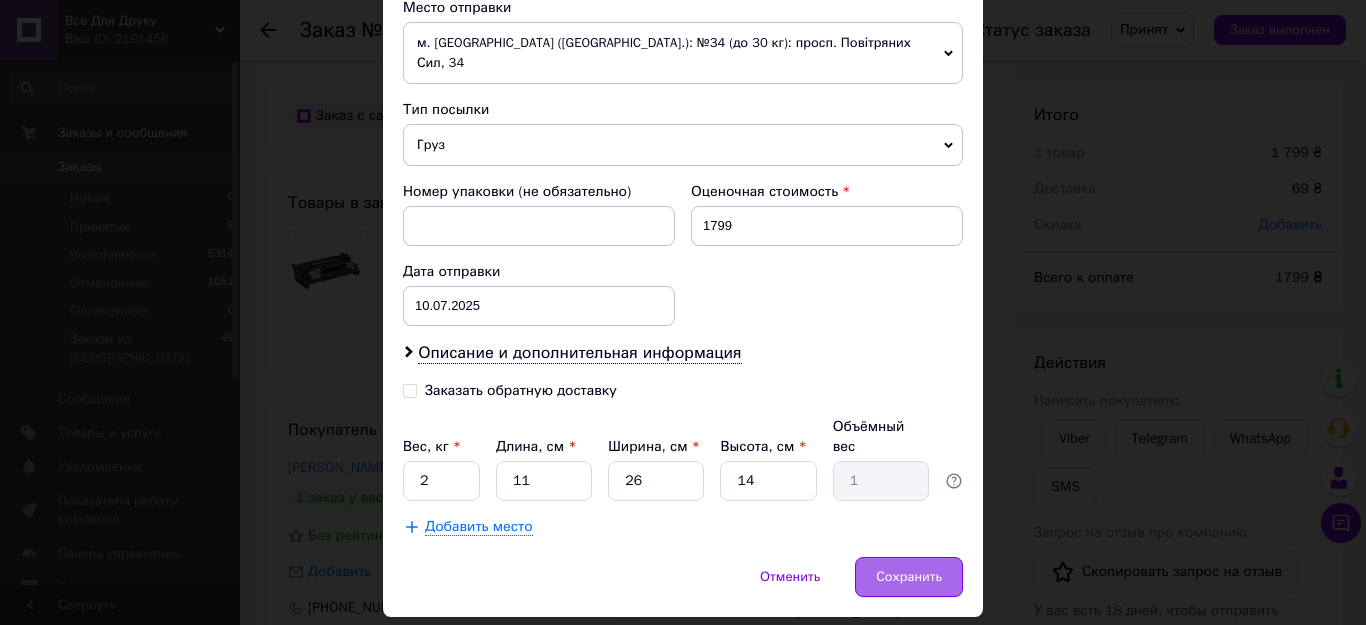 click on "Сохранить" at bounding box center (909, 577) 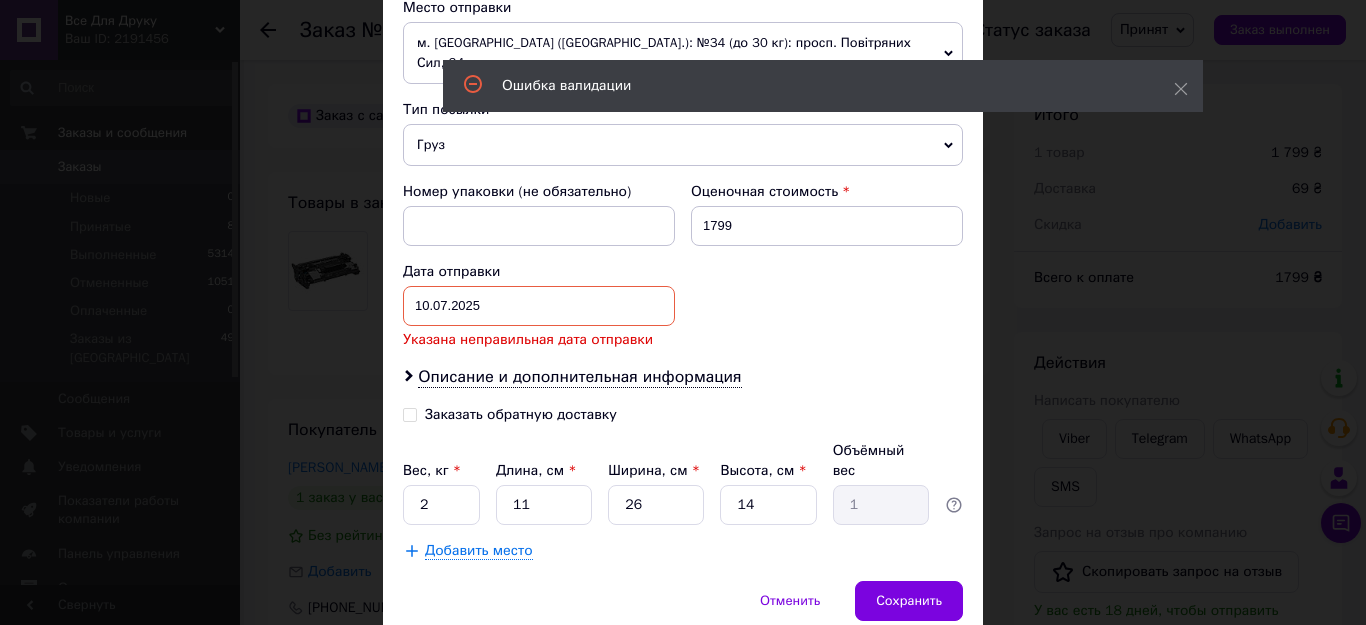 click on "10.07.2025 < 2025 > < Июль > Пн Вт Ср Чт Пт Сб Вс 30 1 2 3 4 5 6 7 8 9 10 11 12 13 14 15 16 17 18 19 20 21 22 23 24 25 26 27 28 29 30 31 1 2 3 4 5 6 7 8 9 10" at bounding box center (539, 306) 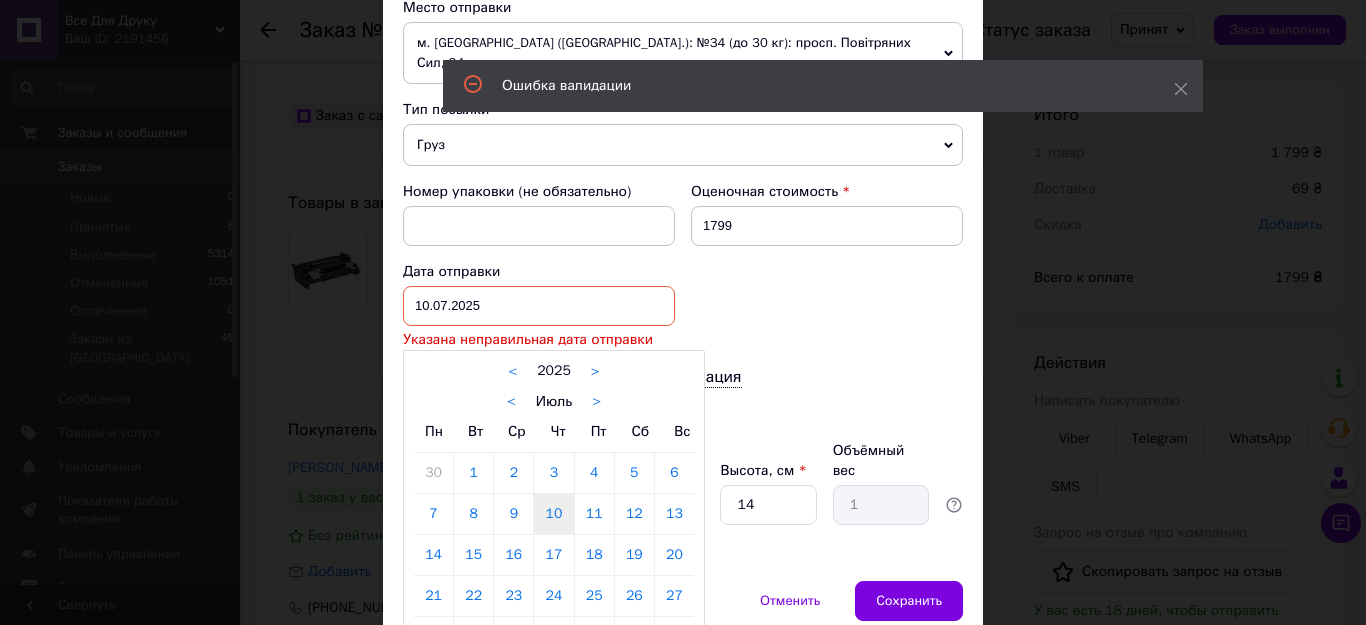 click on "14" at bounding box center (433, 555) 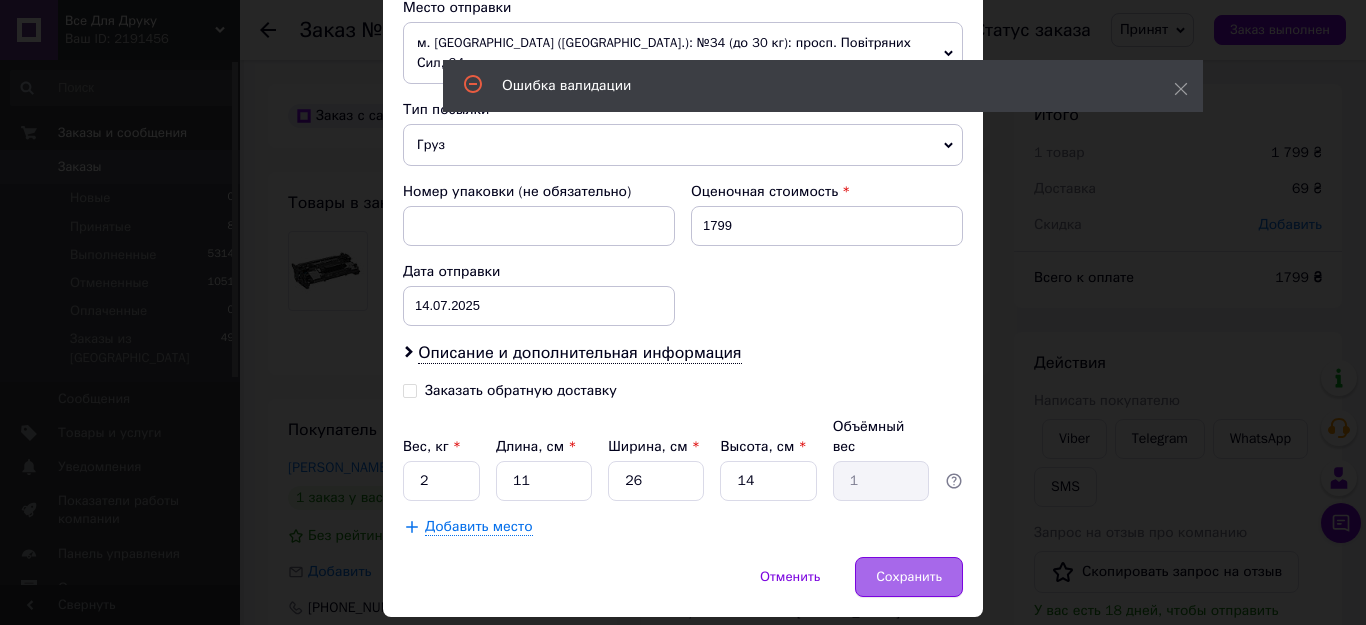 drag, startPoint x: 920, startPoint y: 522, endPoint x: 909, endPoint y: 522, distance: 11 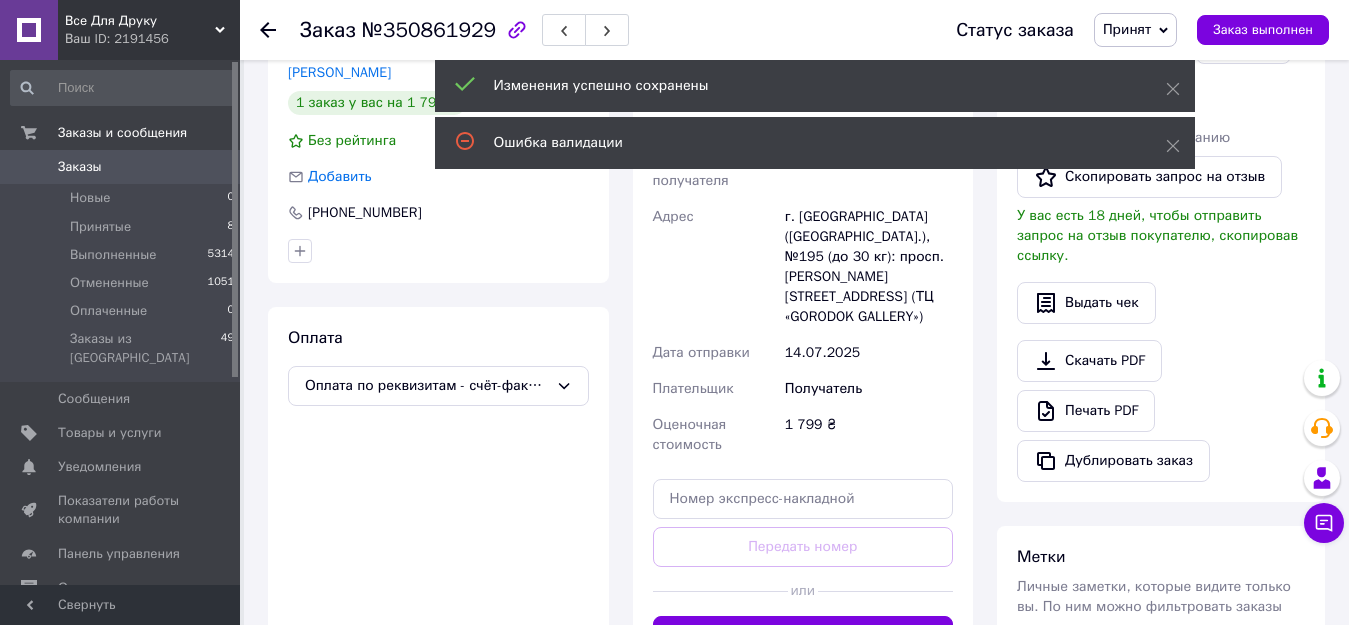scroll, scrollTop: 400, scrollLeft: 0, axis: vertical 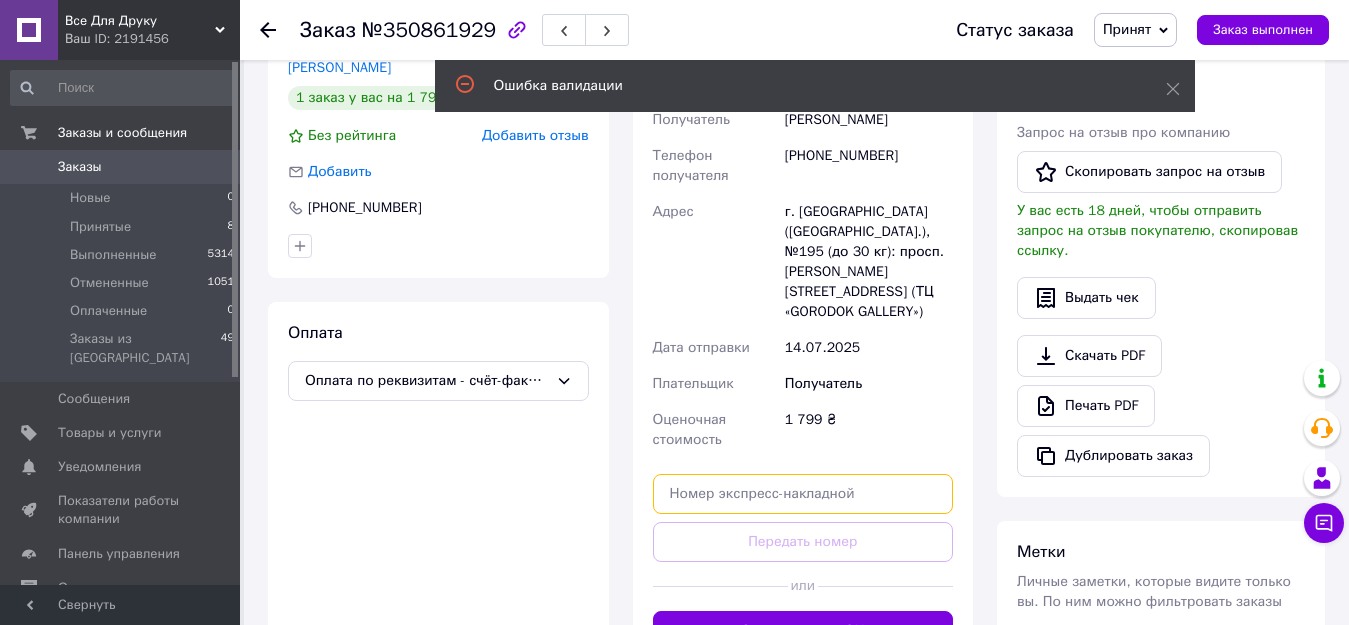 click at bounding box center (803, 494) 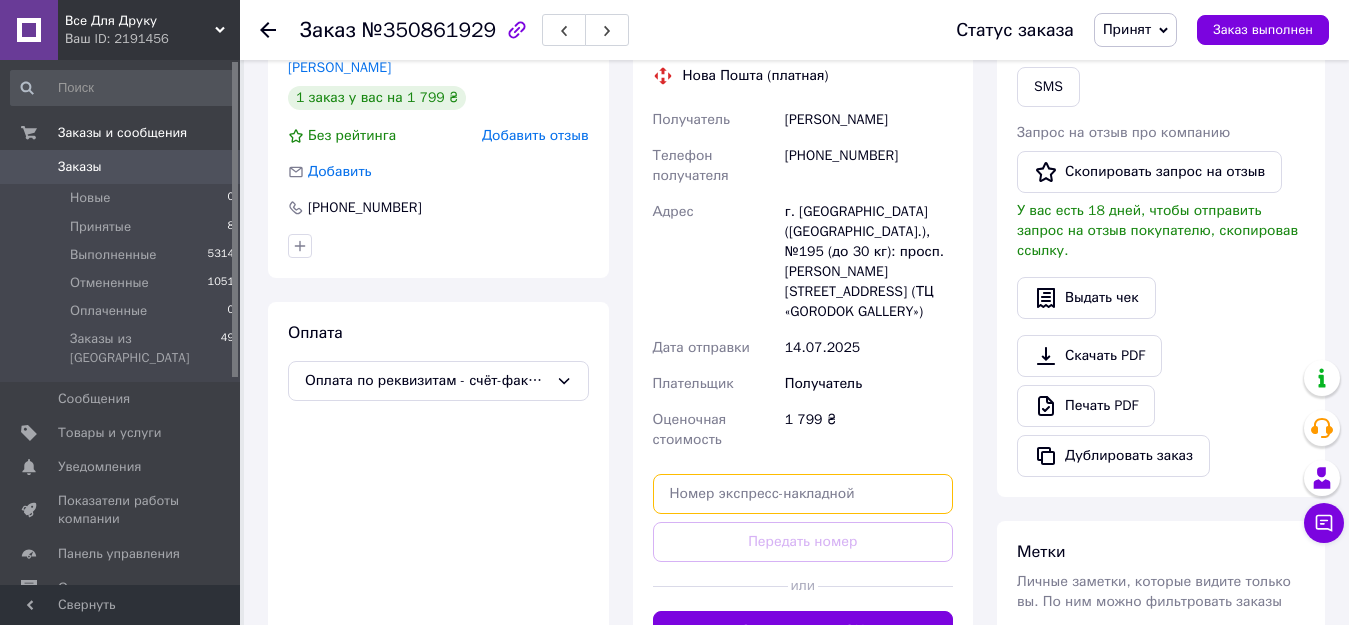 paste on "59001412629810" 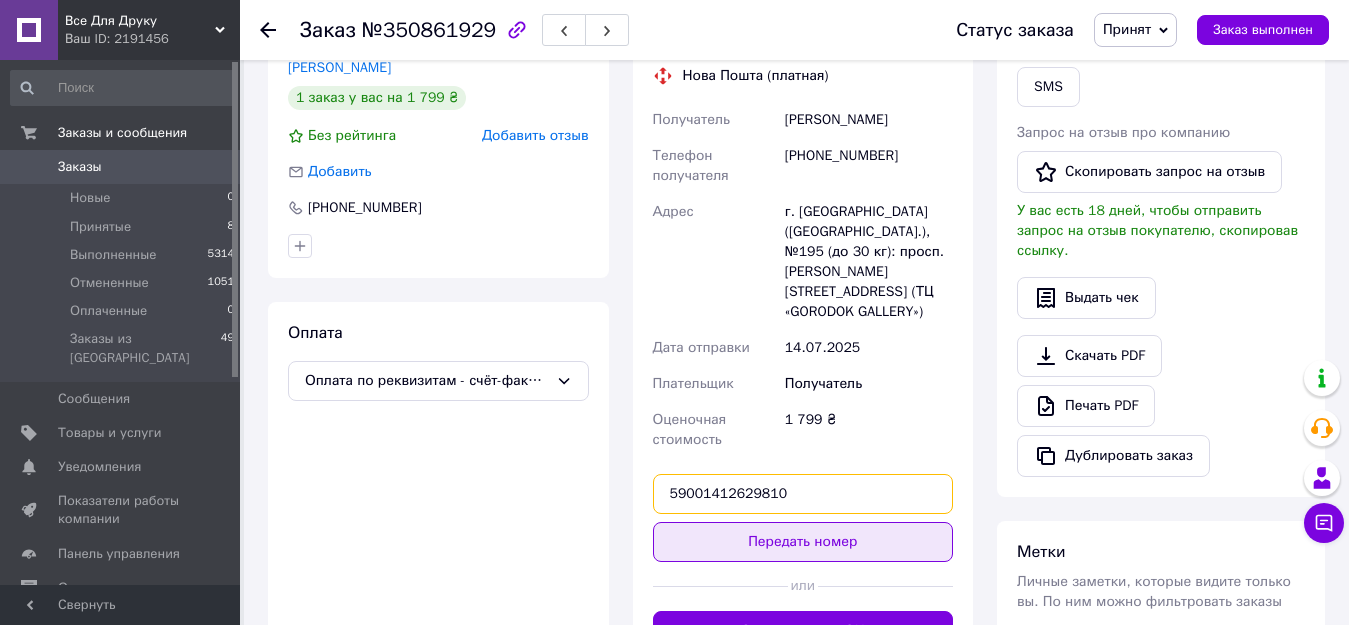 type on "59001412629810" 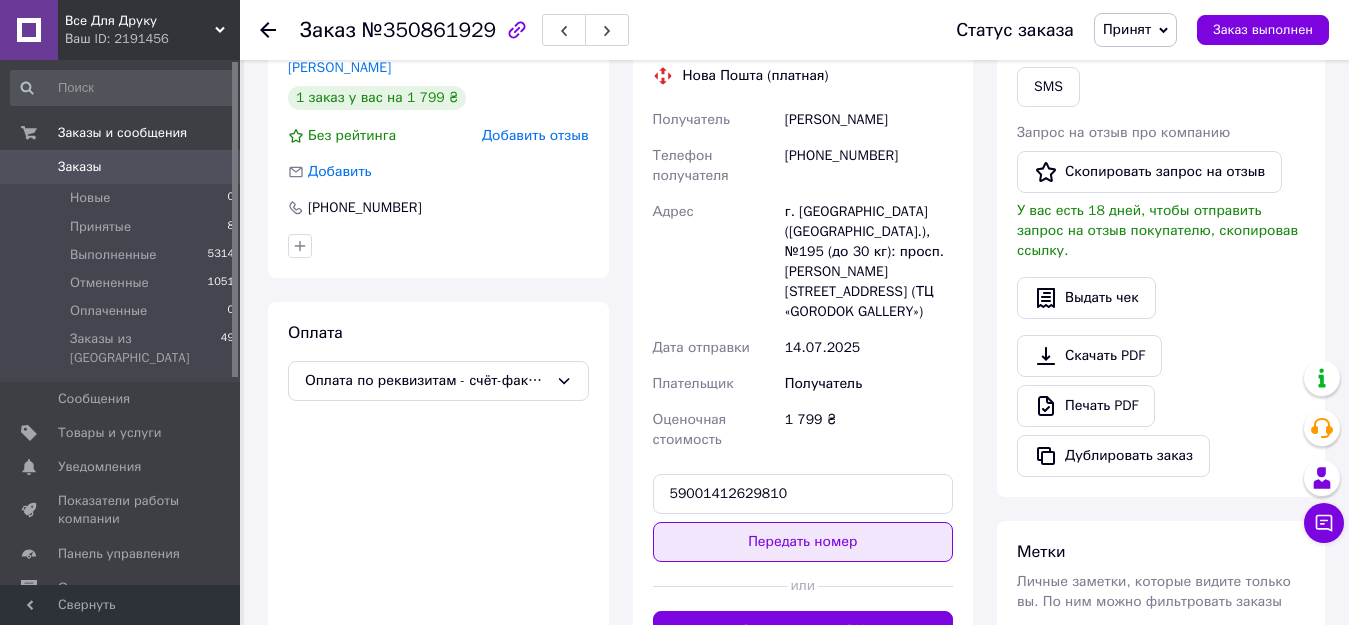 click on "Передать номер" at bounding box center [803, 542] 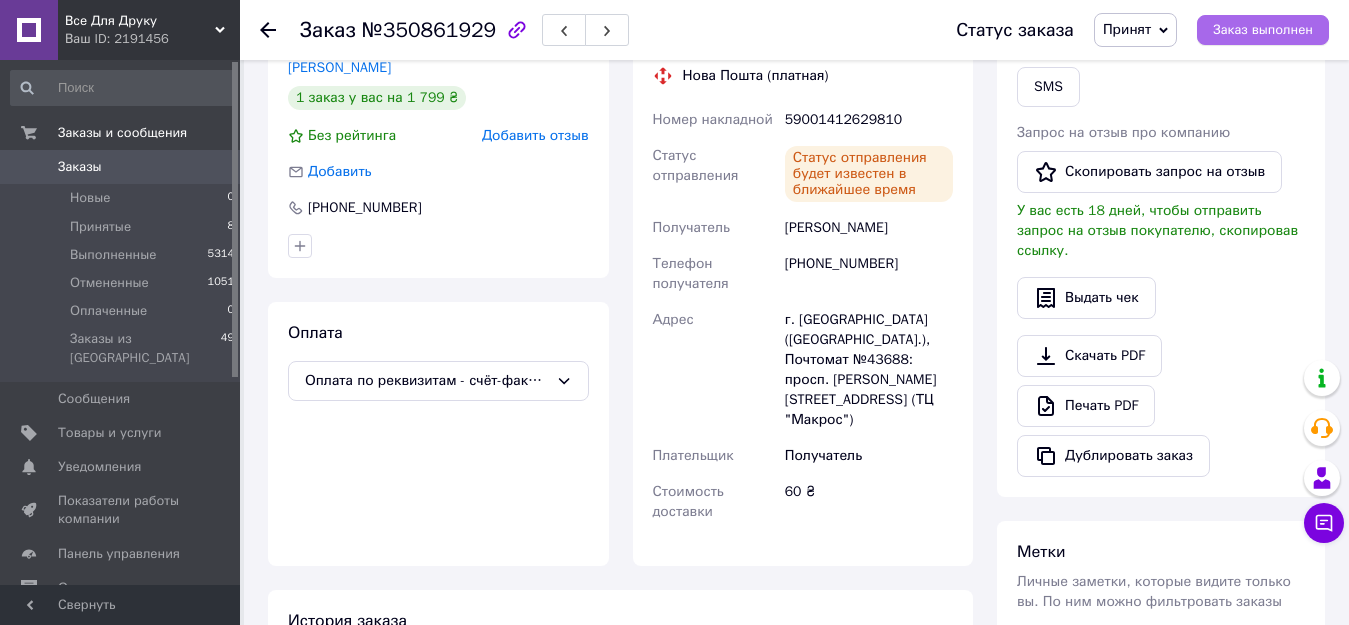 click on "Заказ выполнен" at bounding box center [1263, 30] 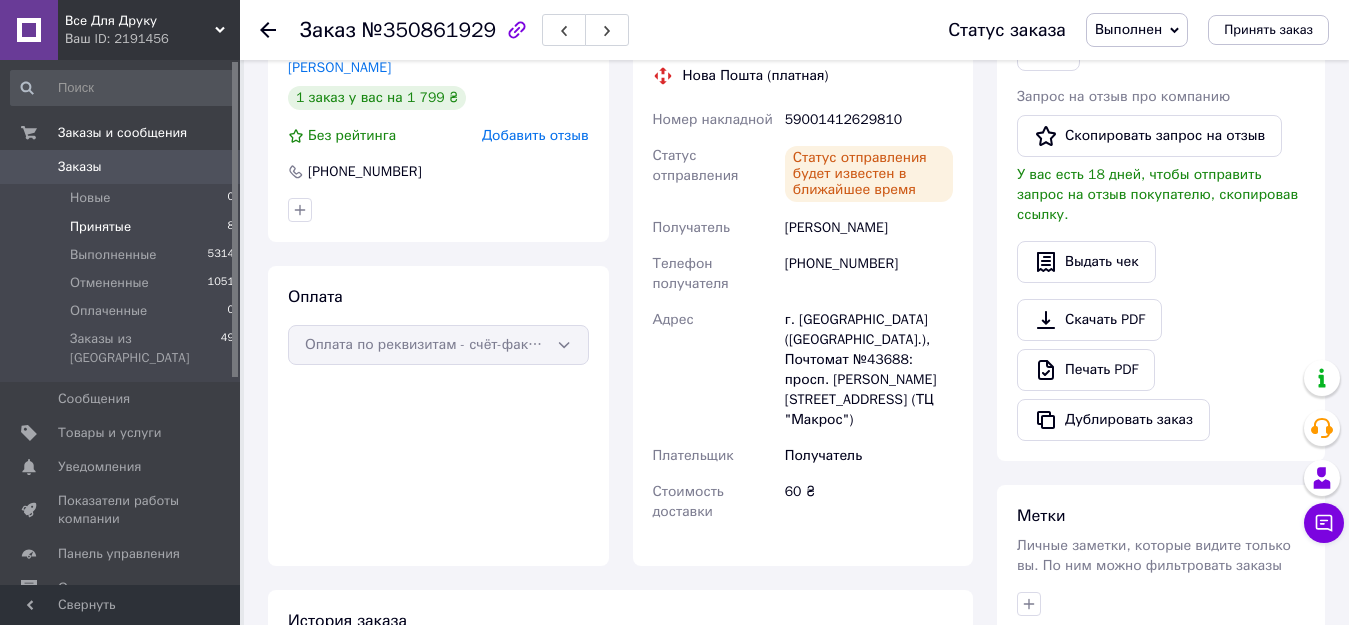 click on "Принятые" at bounding box center (100, 227) 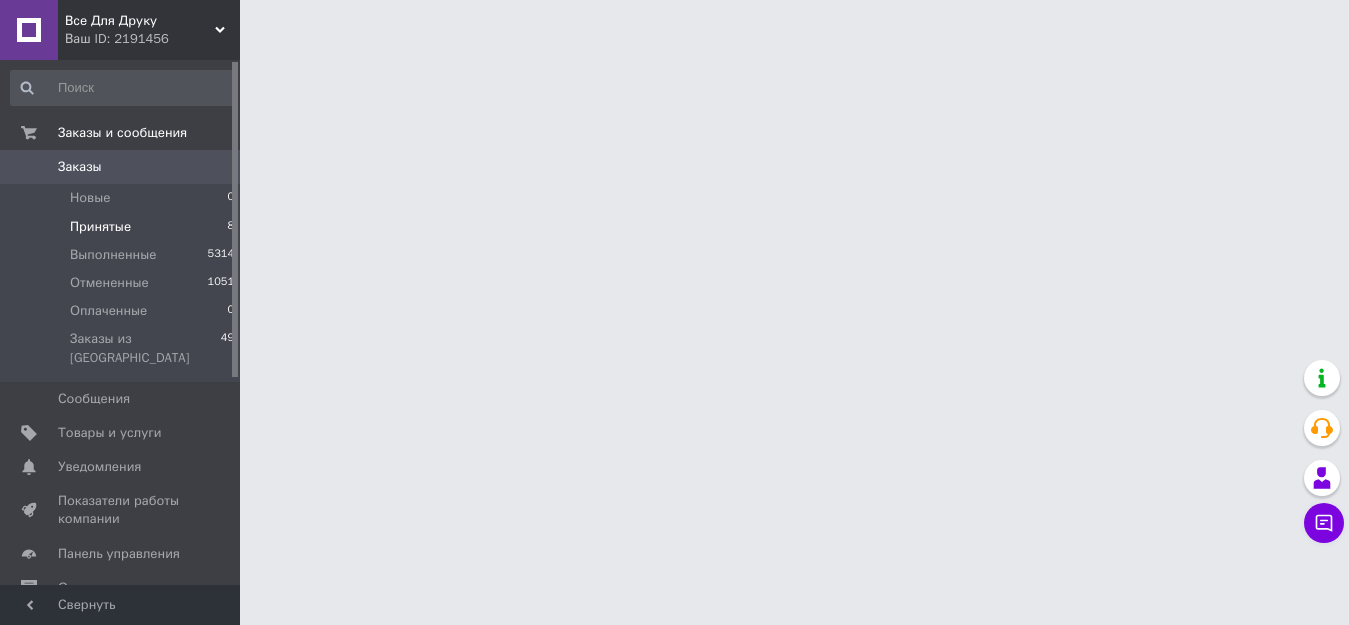 scroll, scrollTop: 0, scrollLeft: 0, axis: both 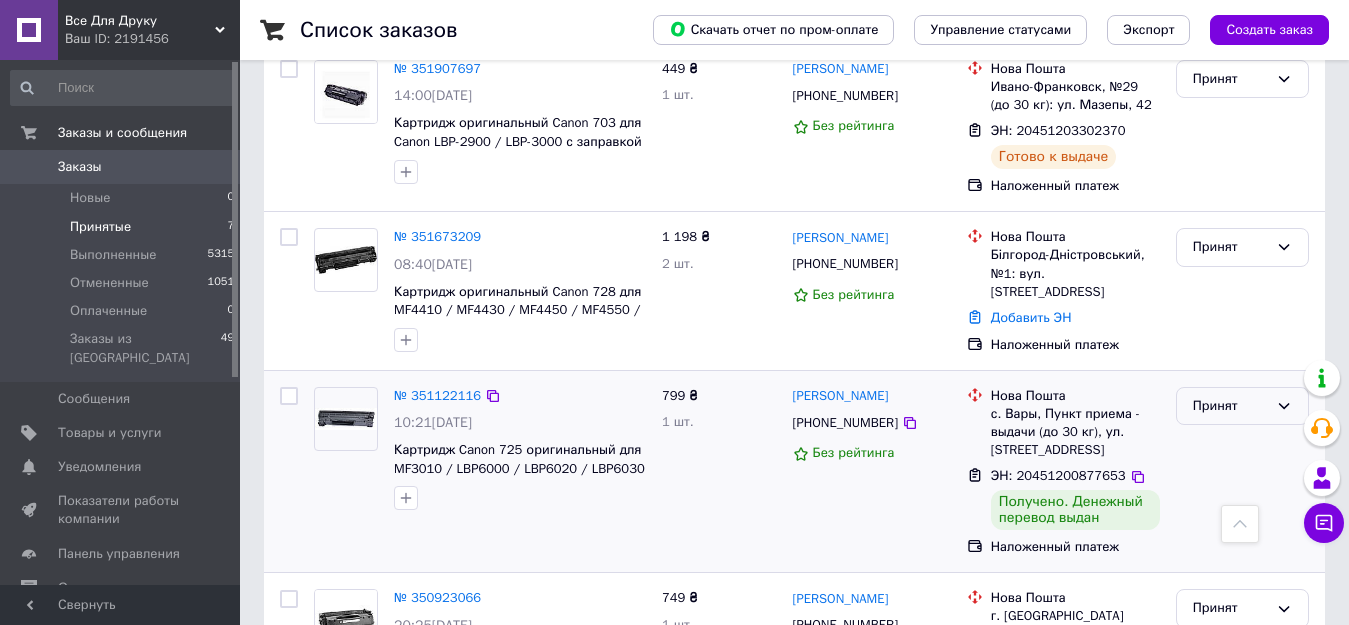 click on "Принят" at bounding box center (1230, 406) 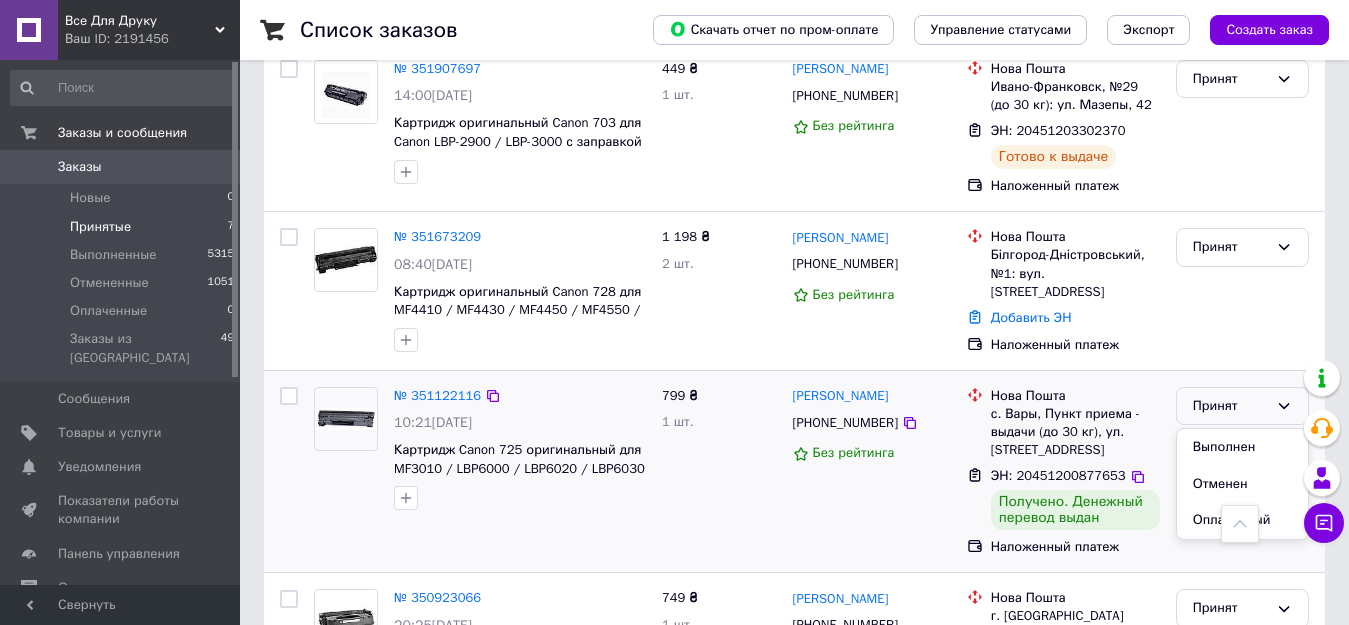 click on "Выполнен" at bounding box center [1242, 447] 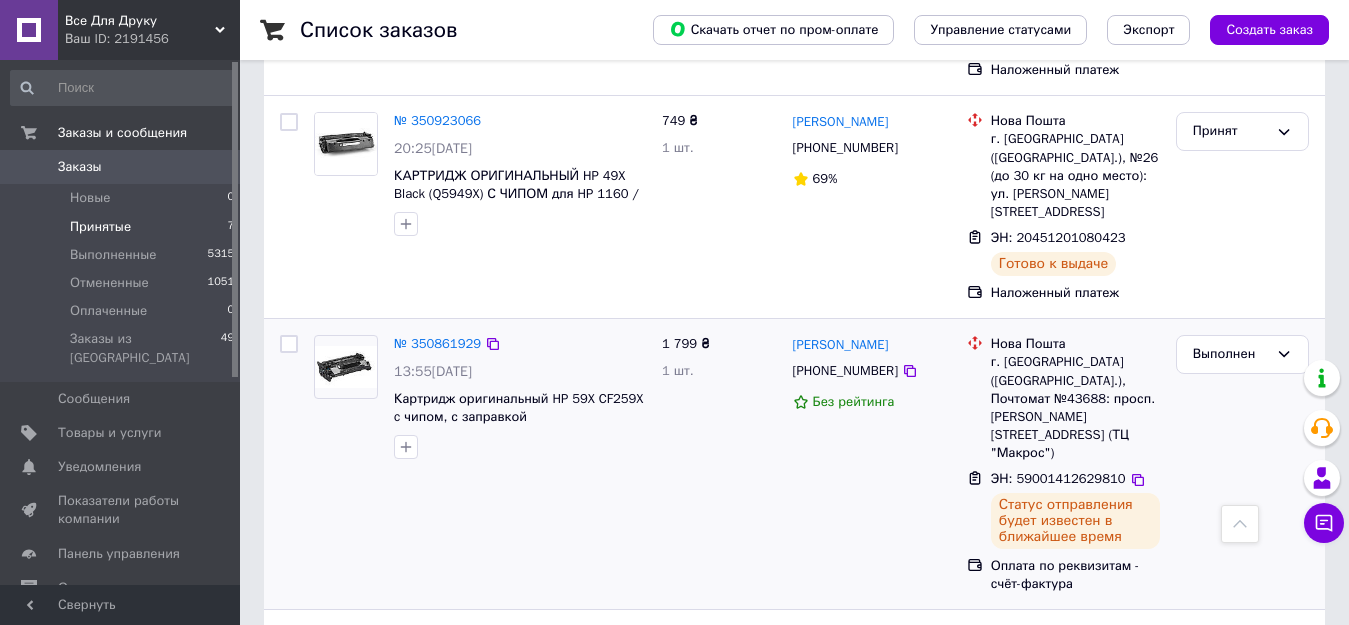 scroll, scrollTop: 1015, scrollLeft: 0, axis: vertical 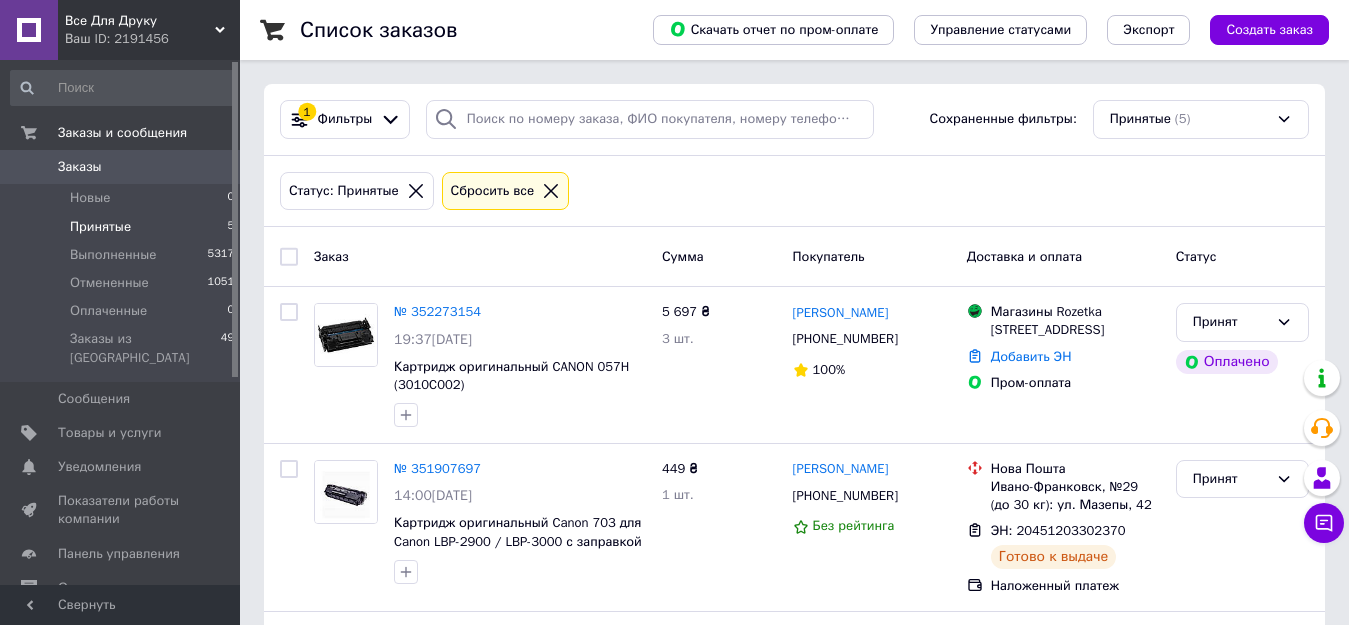 click on "Показатели работы компании" at bounding box center [121, 510] 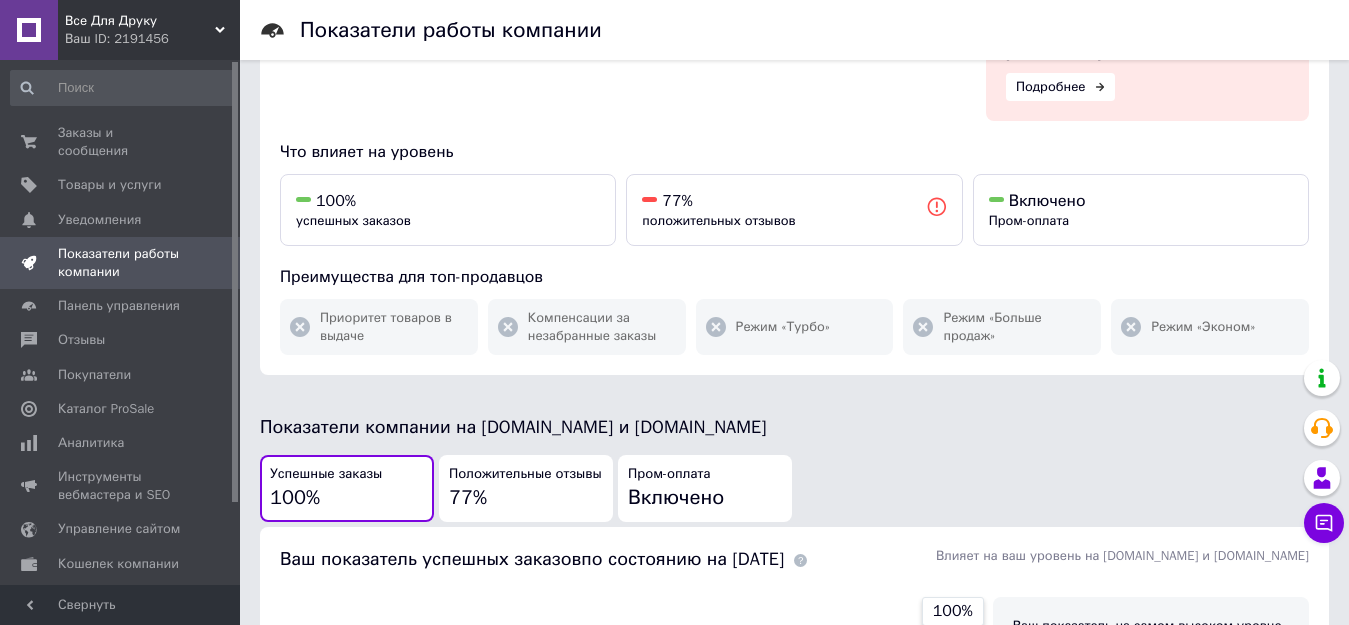 scroll, scrollTop: 0, scrollLeft: 0, axis: both 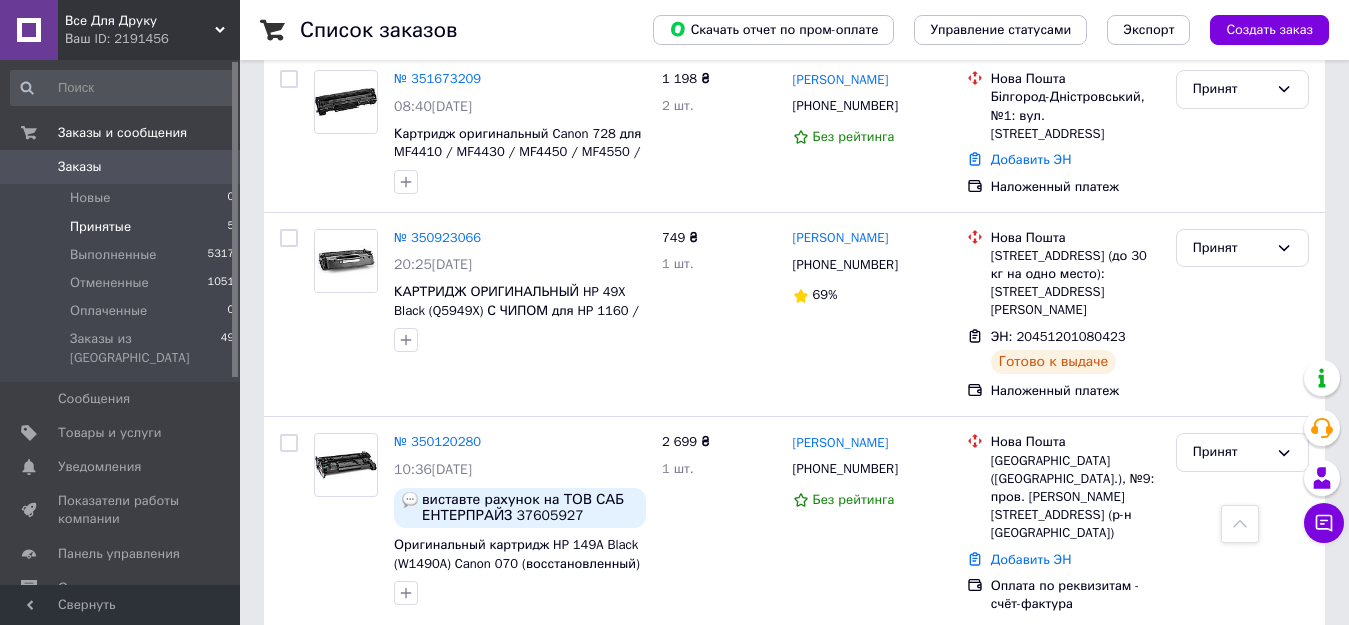 click on "Принятые 5" at bounding box center (123, 227) 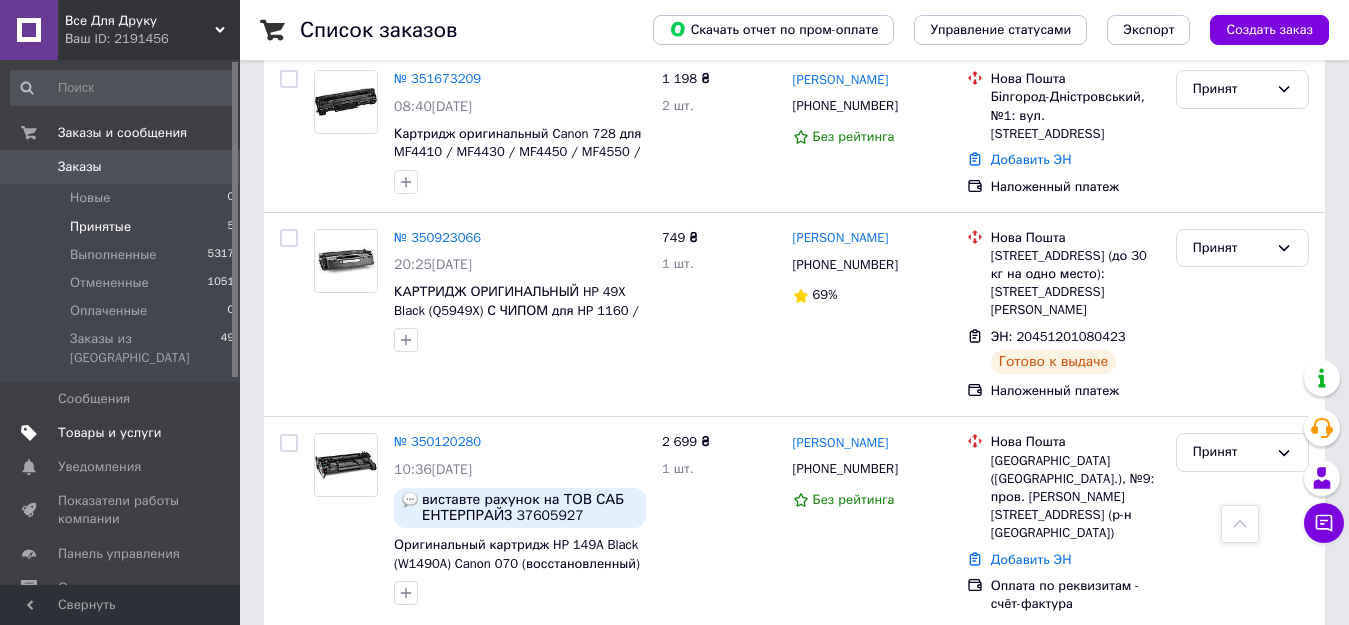 click on "Товары и услуги" at bounding box center [110, 433] 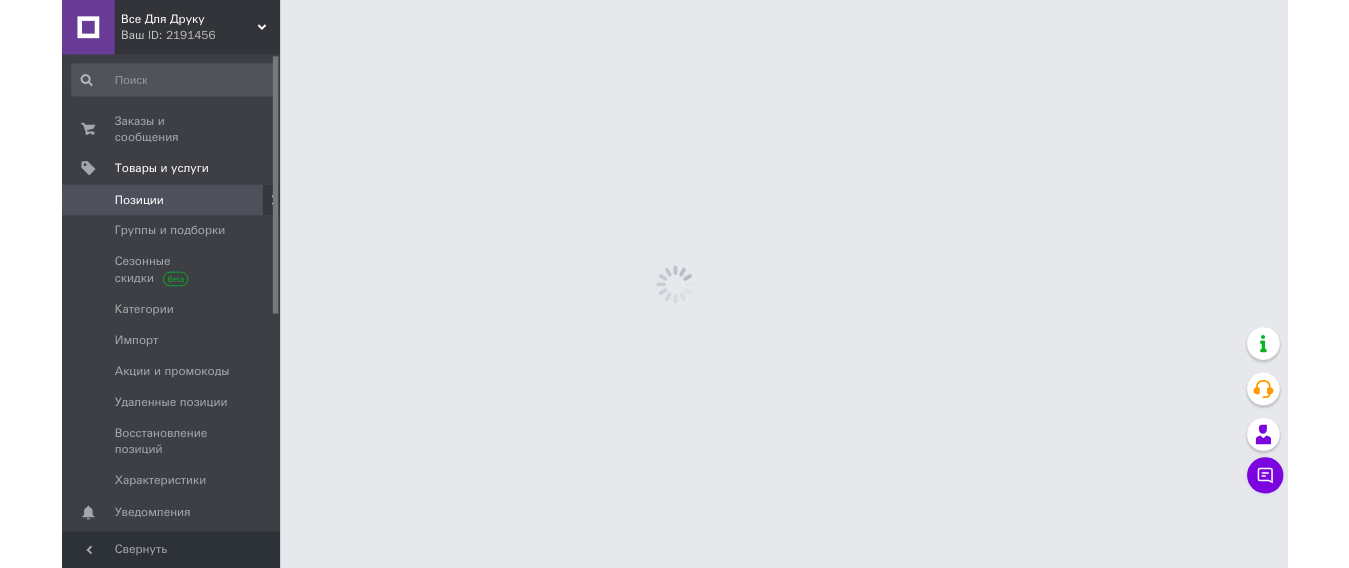 scroll, scrollTop: 0, scrollLeft: 0, axis: both 